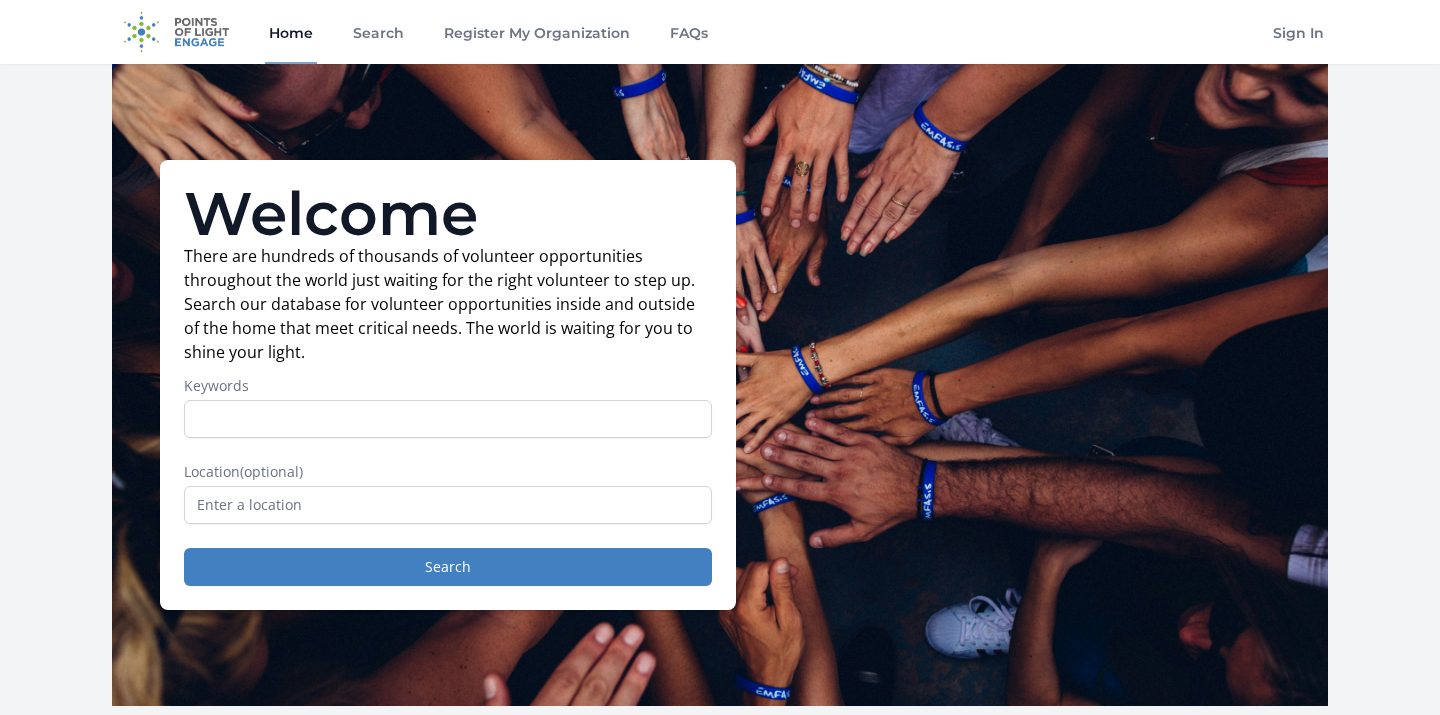 scroll, scrollTop: 0, scrollLeft: 0, axis: both 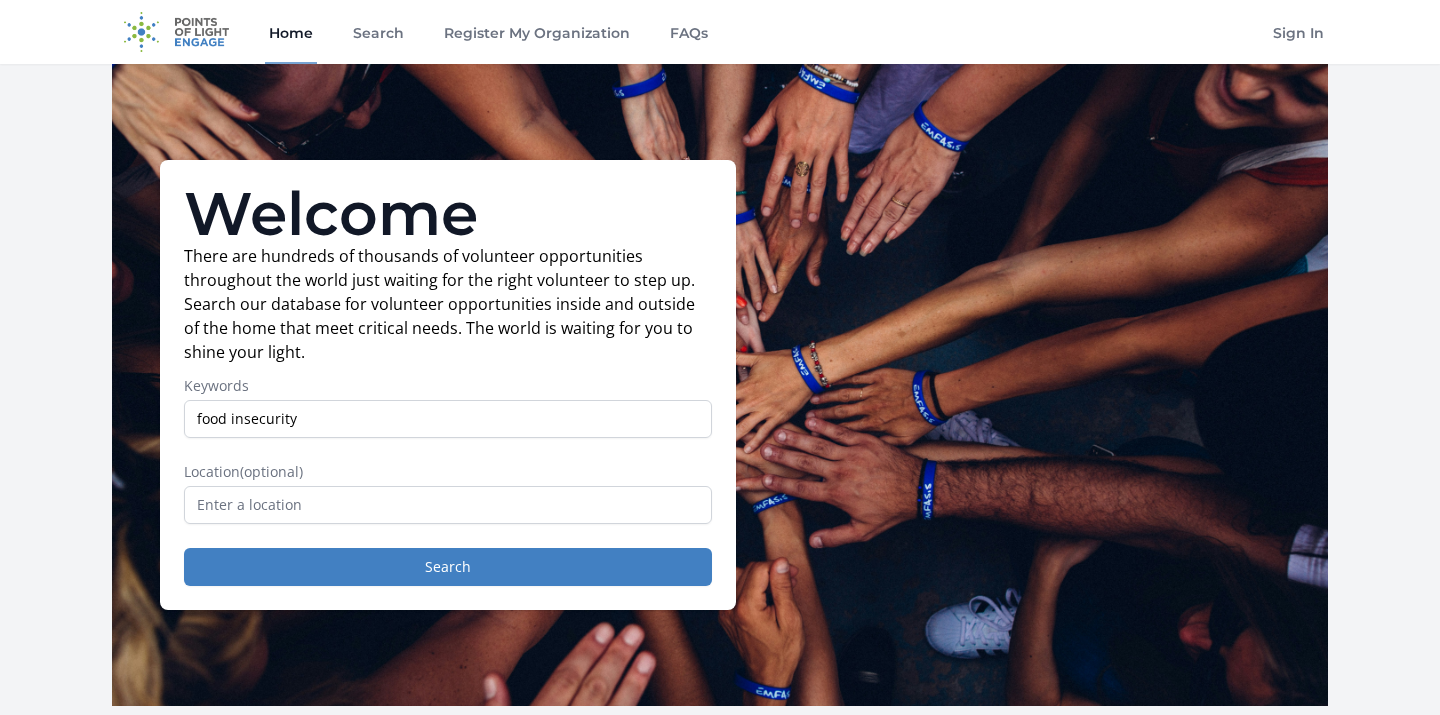type on "food insecurity" 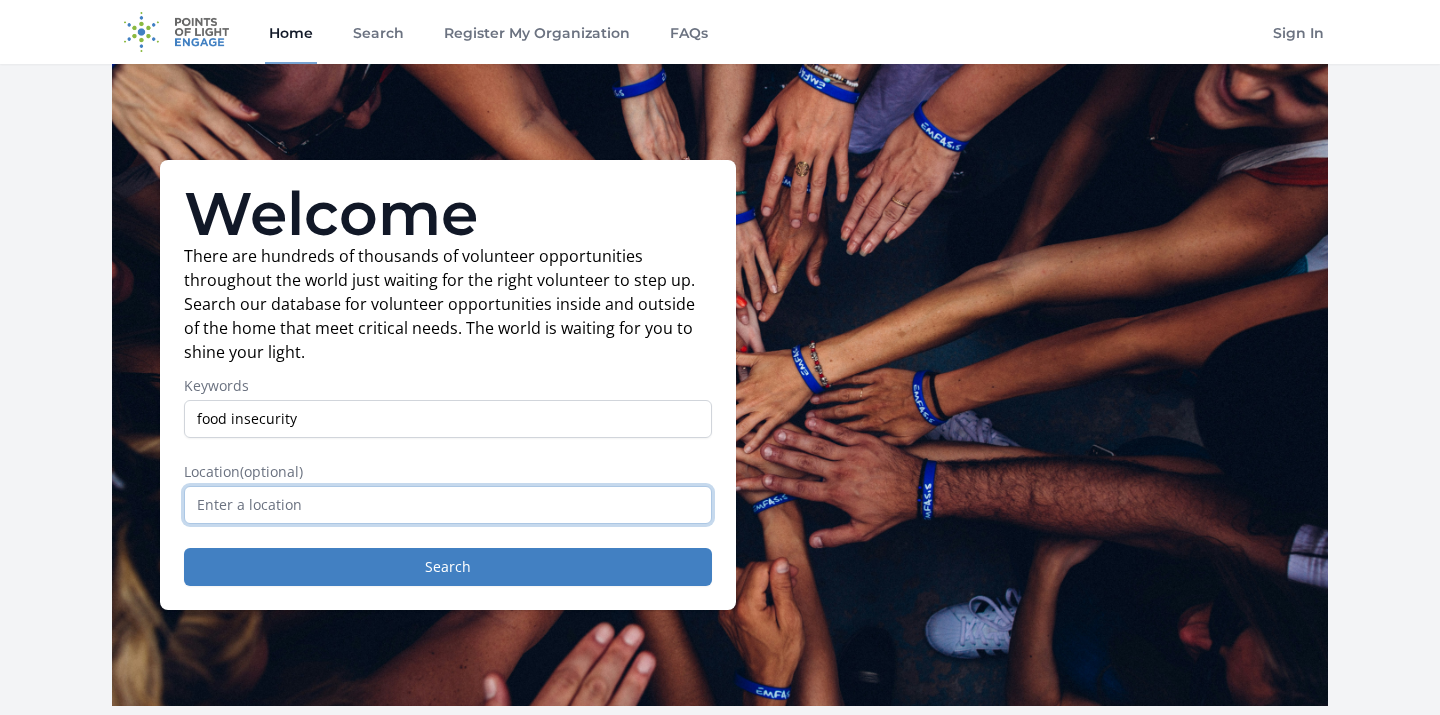 click at bounding box center [448, 505] 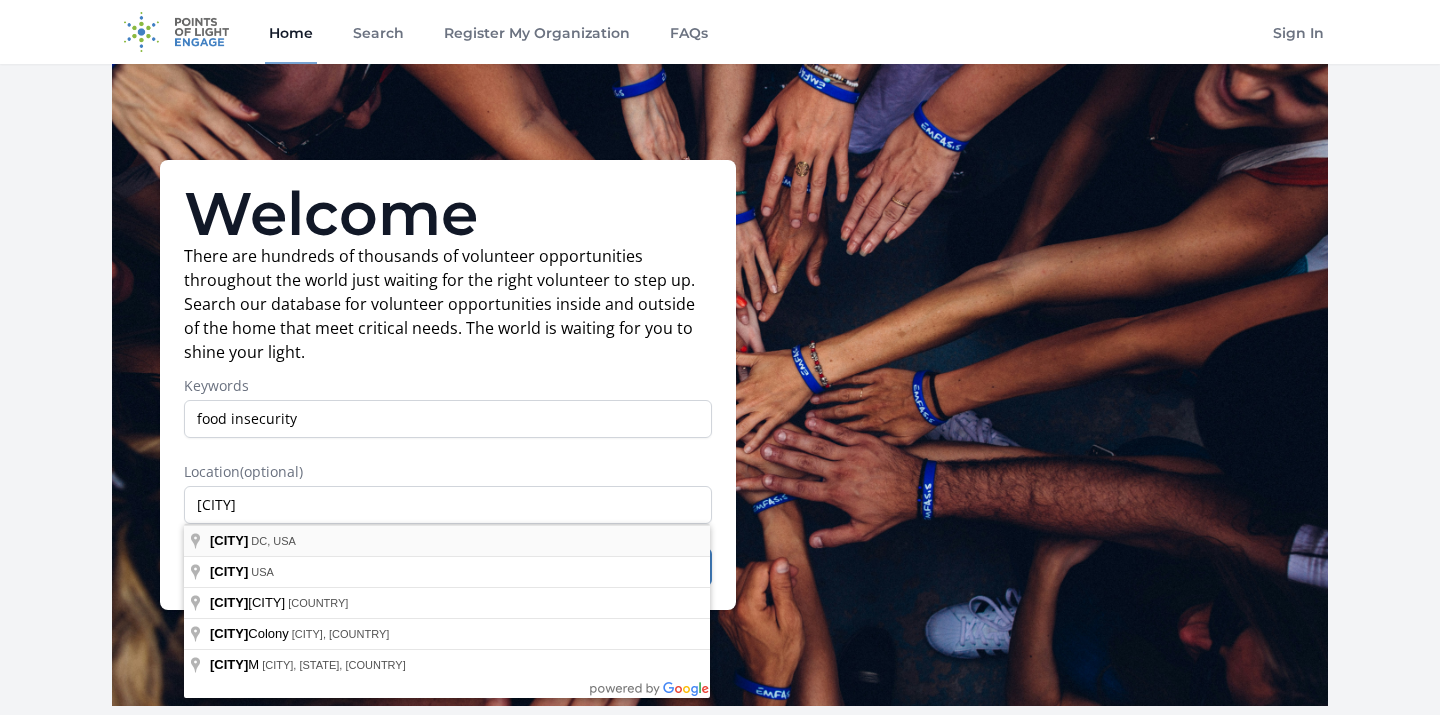 type on "[CITY], [CITY], [COUNTRY]" 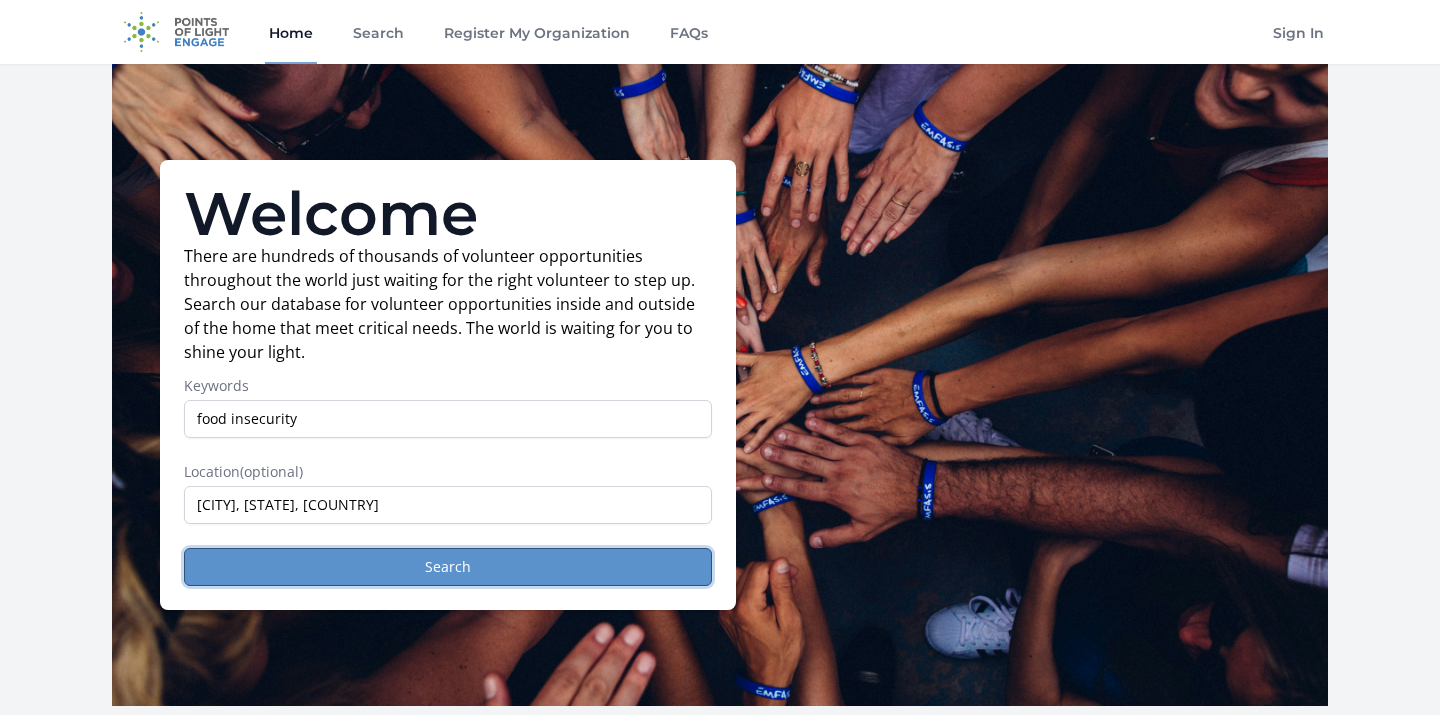click on "Search" at bounding box center [448, 567] 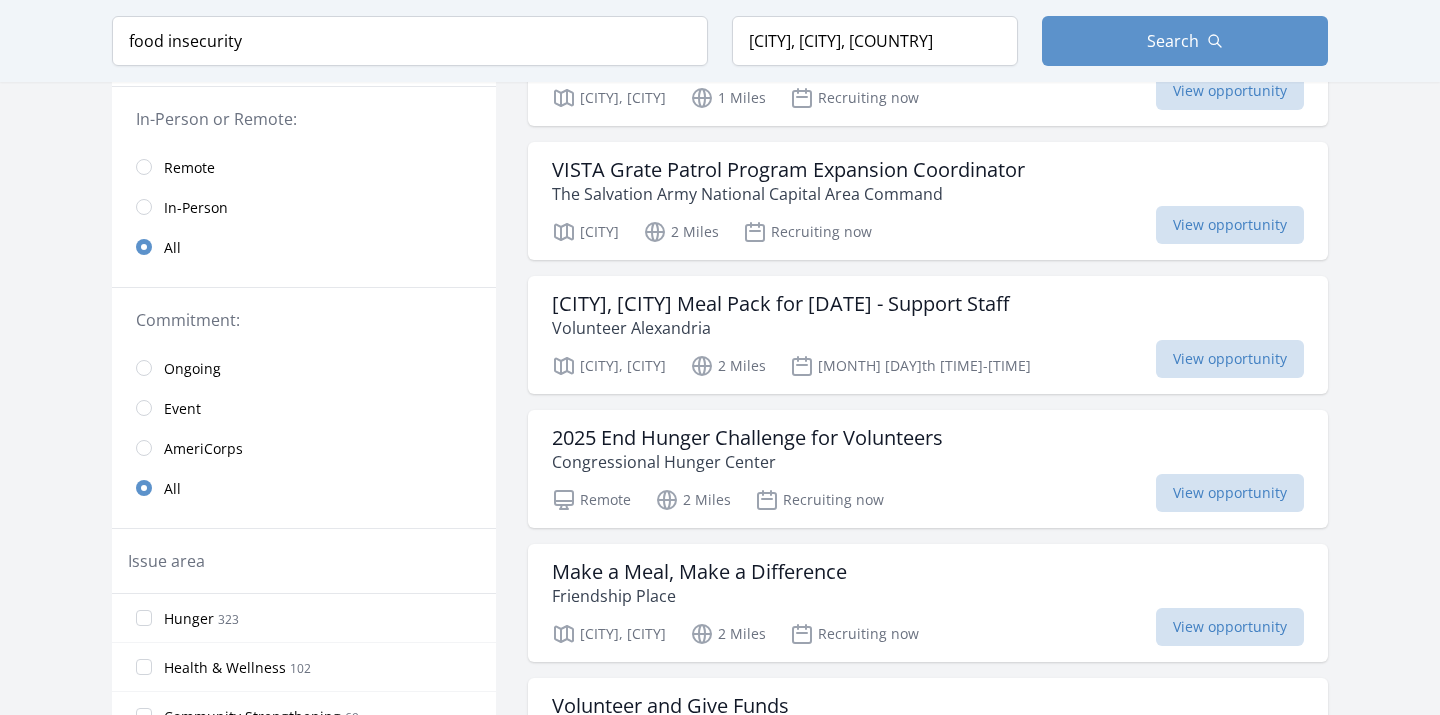 scroll, scrollTop: 298, scrollLeft: 0, axis: vertical 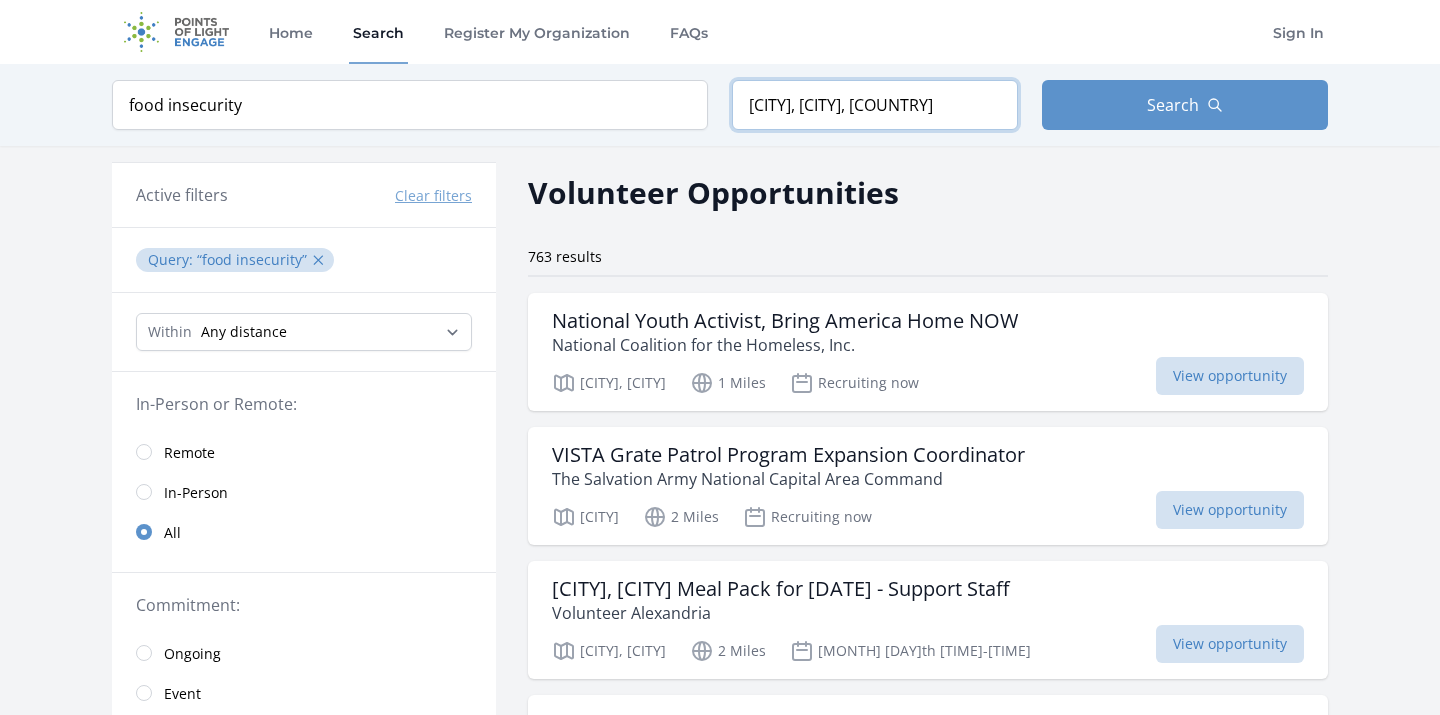 click on "D.C., DC, USA" at bounding box center [875, 105] 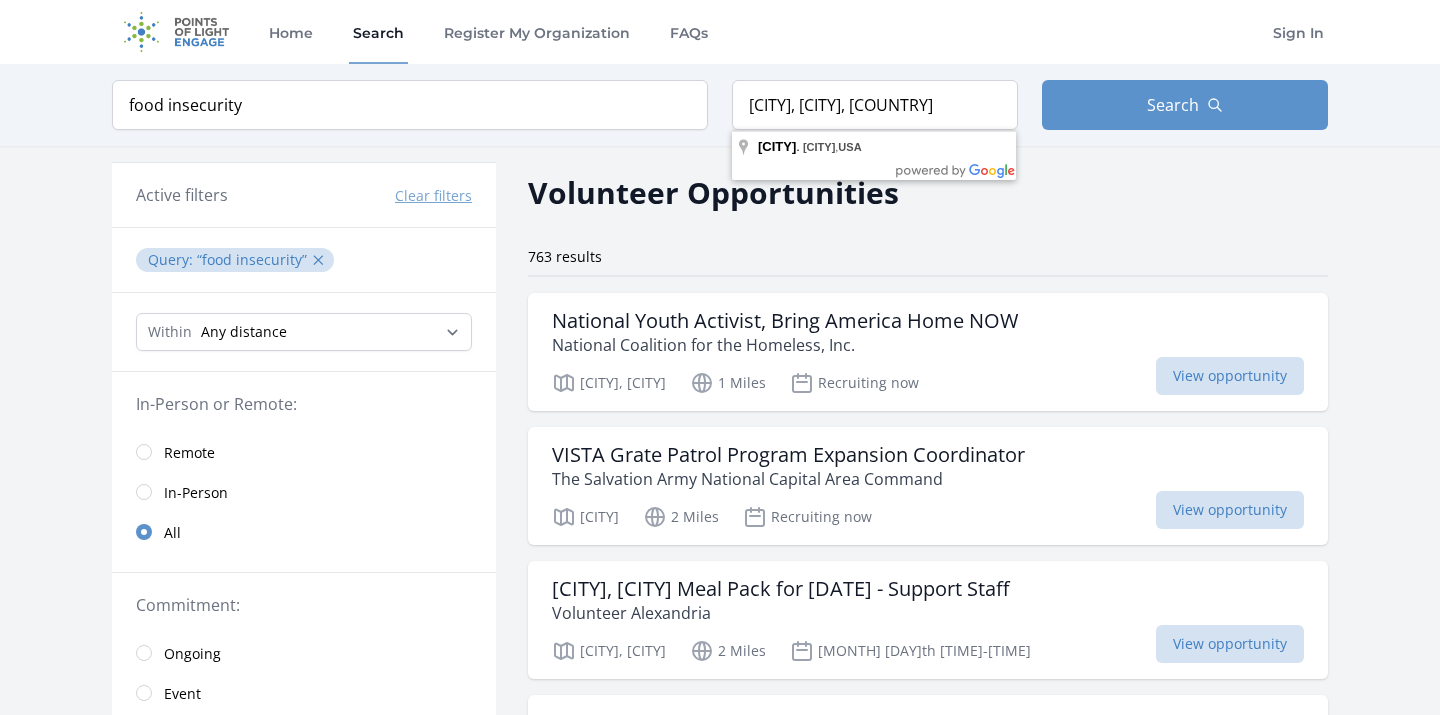 click on "763 results" at bounding box center (928, 262) 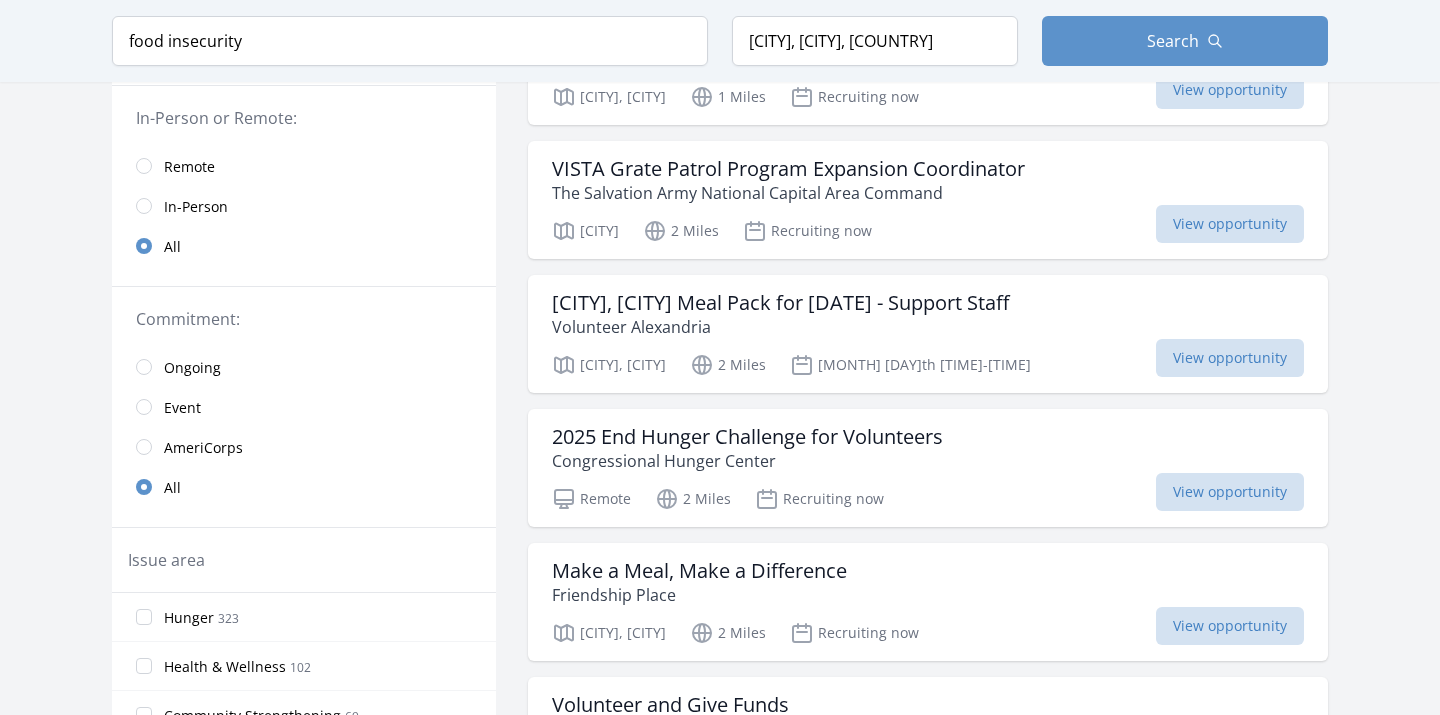 scroll, scrollTop: 0, scrollLeft: 0, axis: both 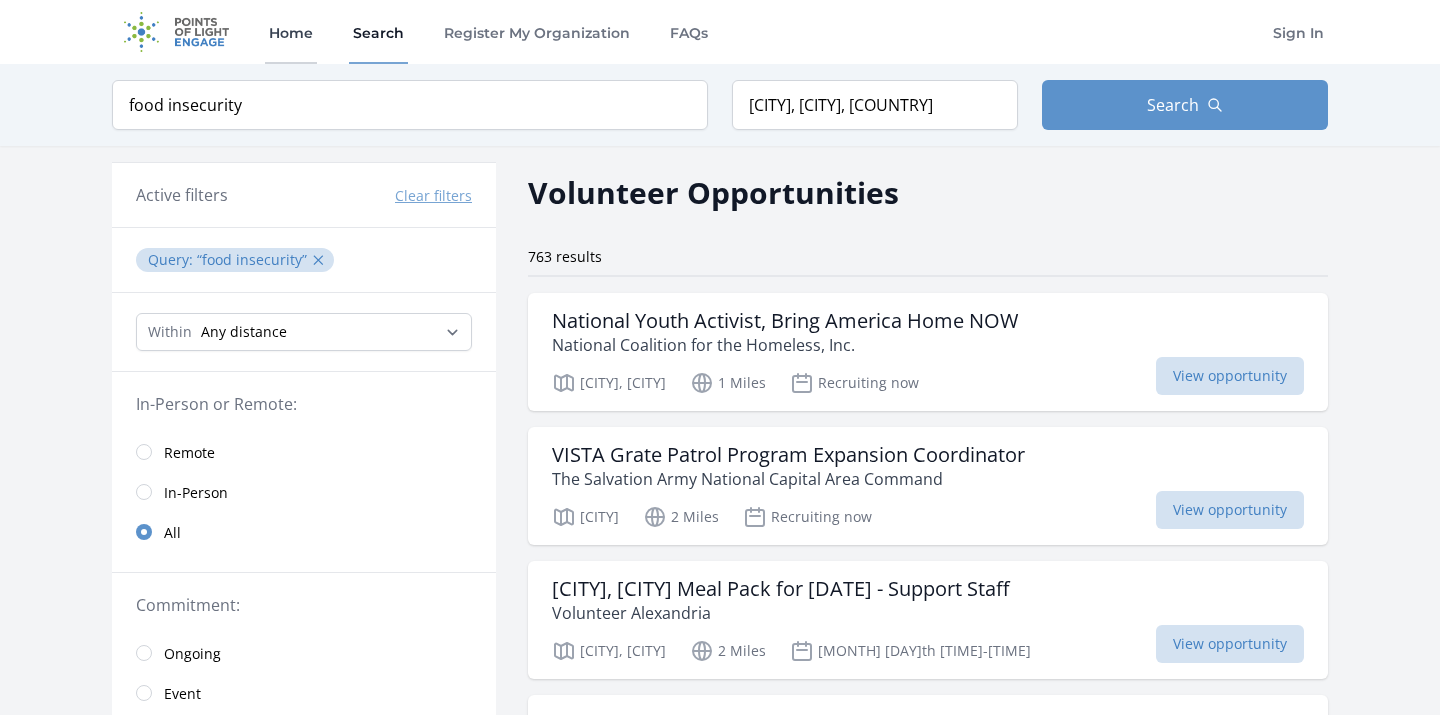 click on "Home" at bounding box center [291, 32] 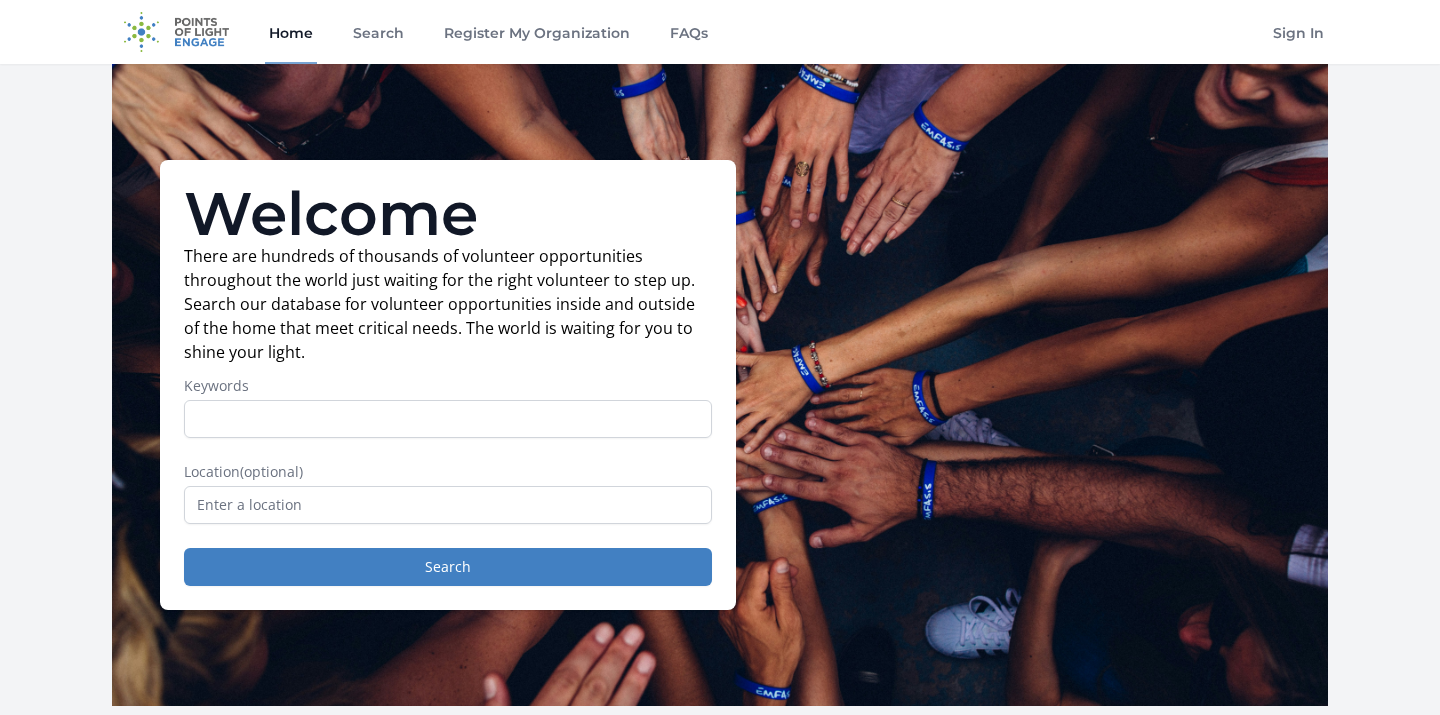 scroll, scrollTop: 0, scrollLeft: 0, axis: both 